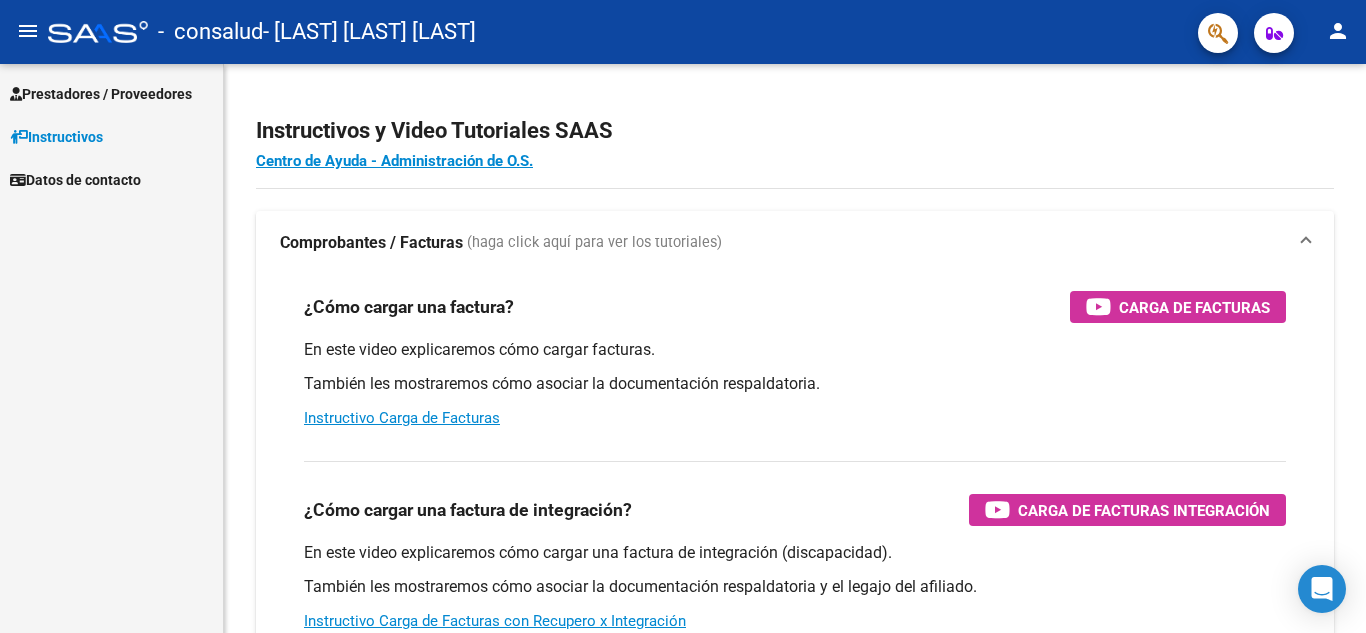 scroll, scrollTop: 0, scrollLeft: 0, axis: both 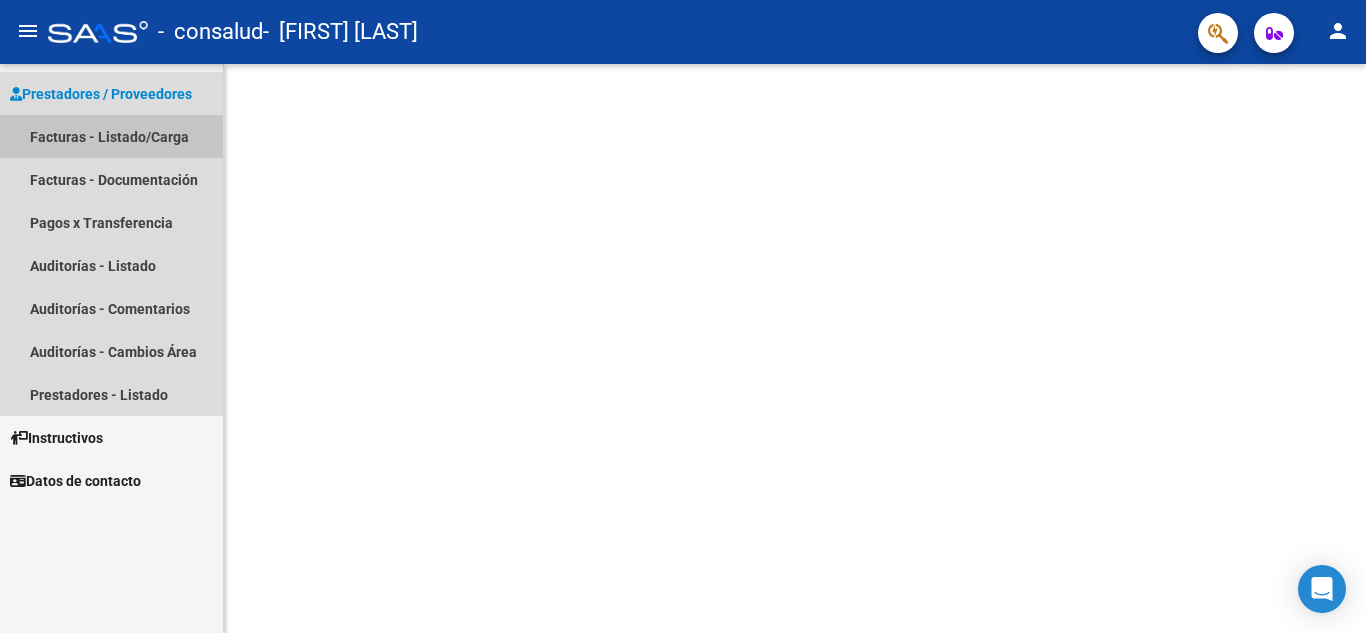 click on "Facturas - Listado/Carga" at bounding box center (111, 136) 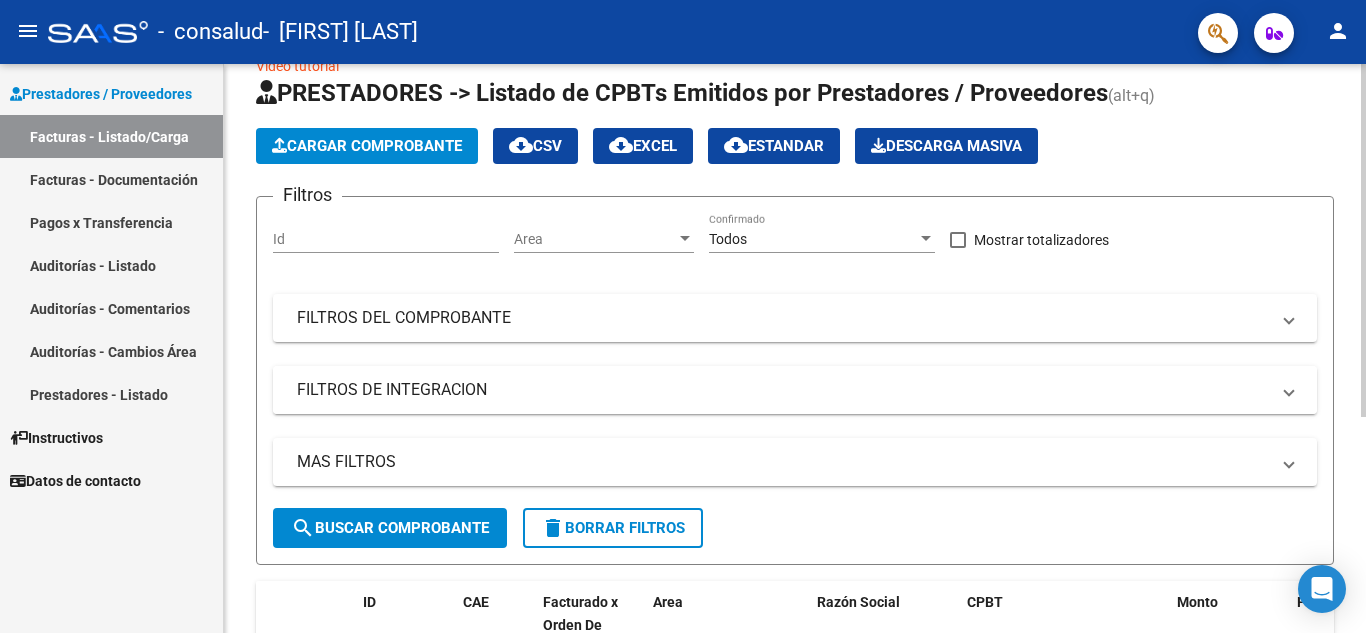 scroll, scrollTop: 41, scrollLeft: 0, axis: vertical 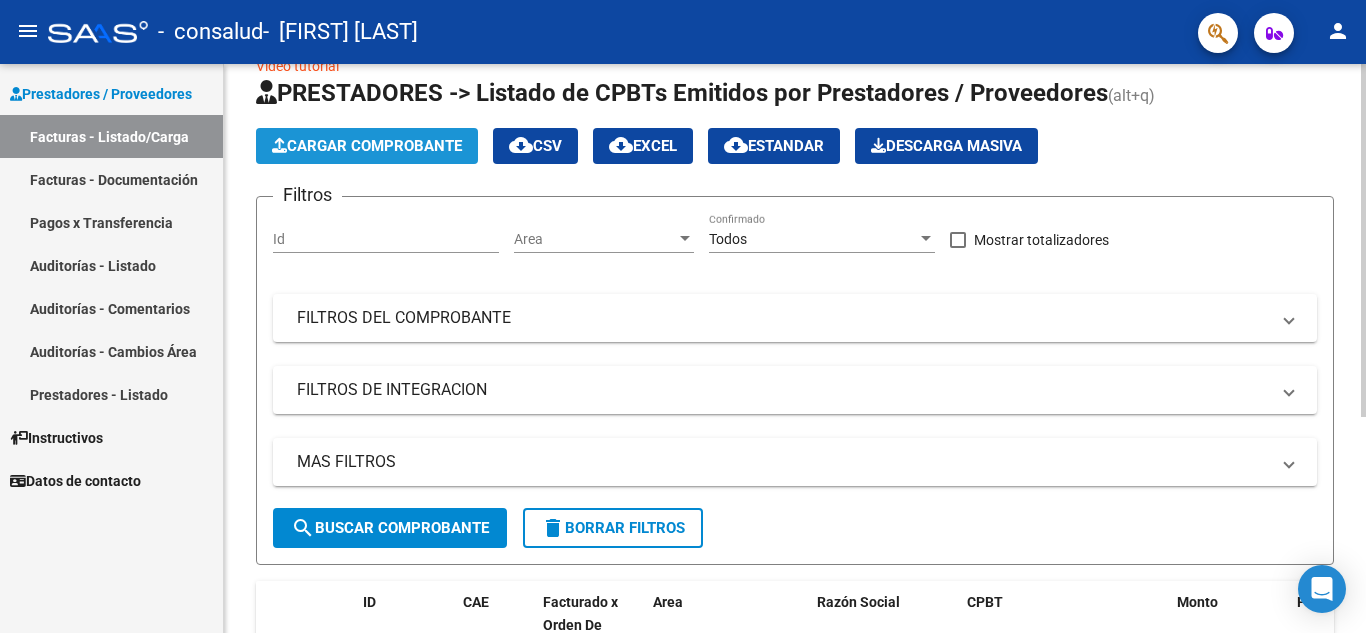click on "Cargar Comprobante" 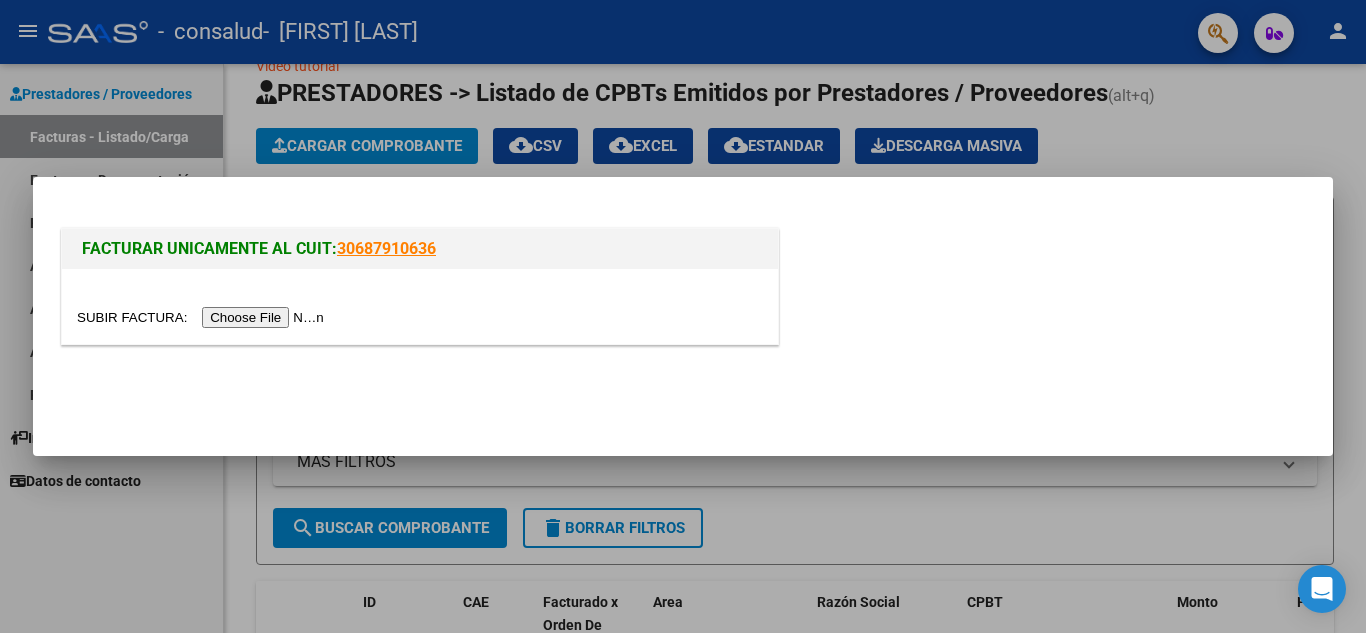 click at bounding box center [203, 317] 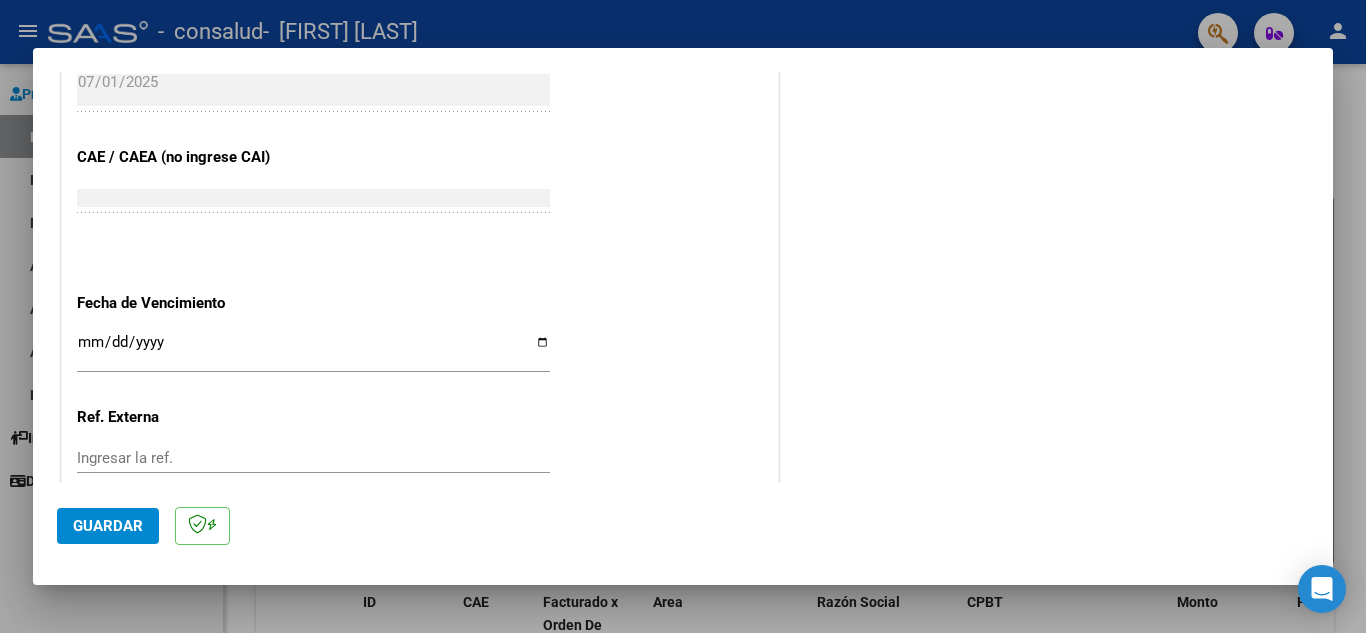 scroll, scrollTop: 1182, scrollLeft: 0, axis: vertical 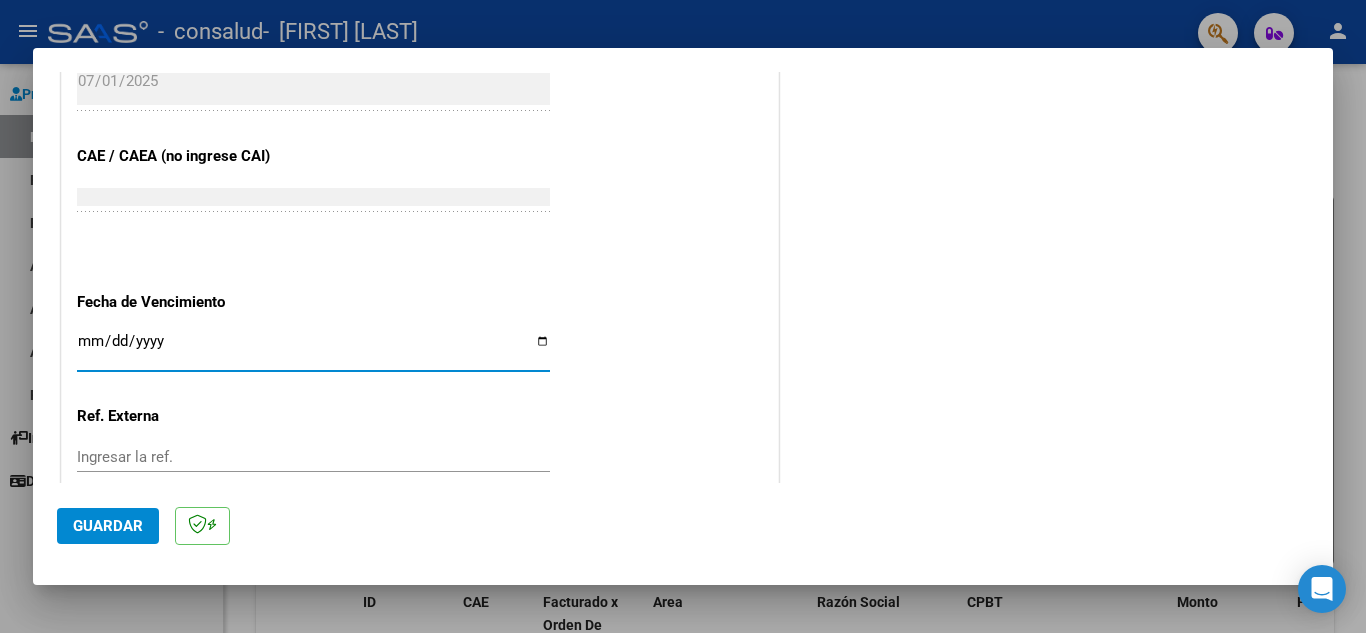 click on "Ingresar la fecha" at bounding box center (313, 349) 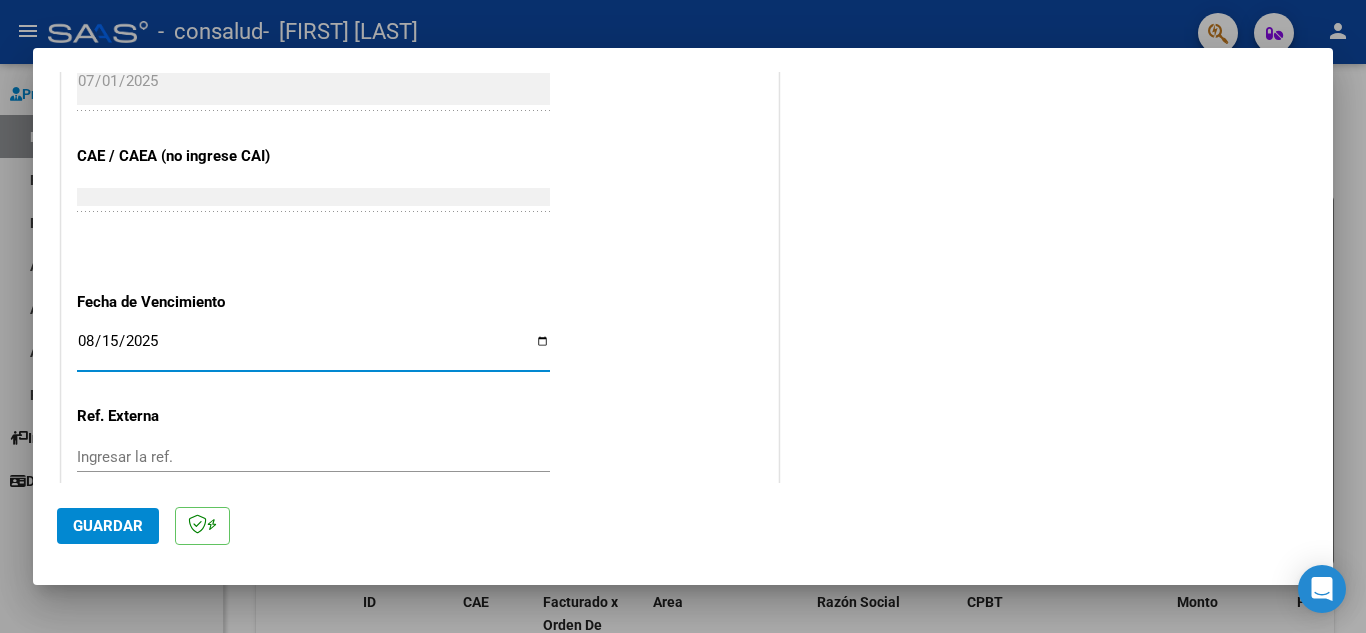 type on "2025-08-15" 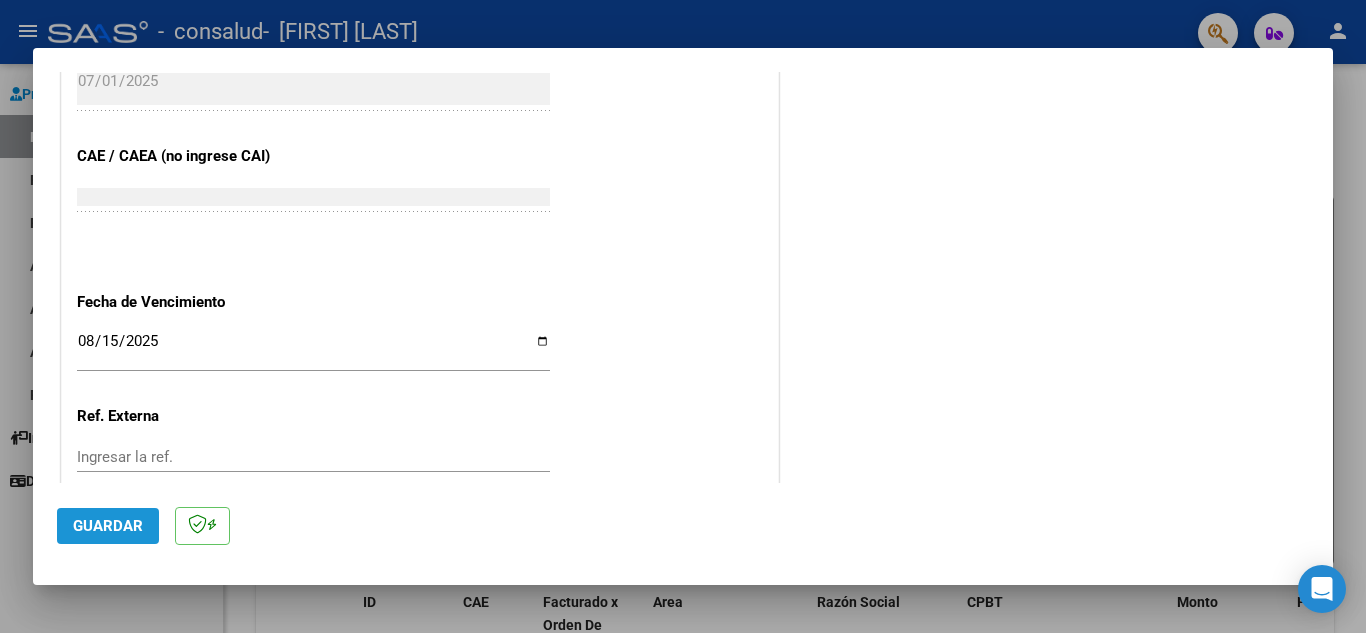 click on "Guardar" 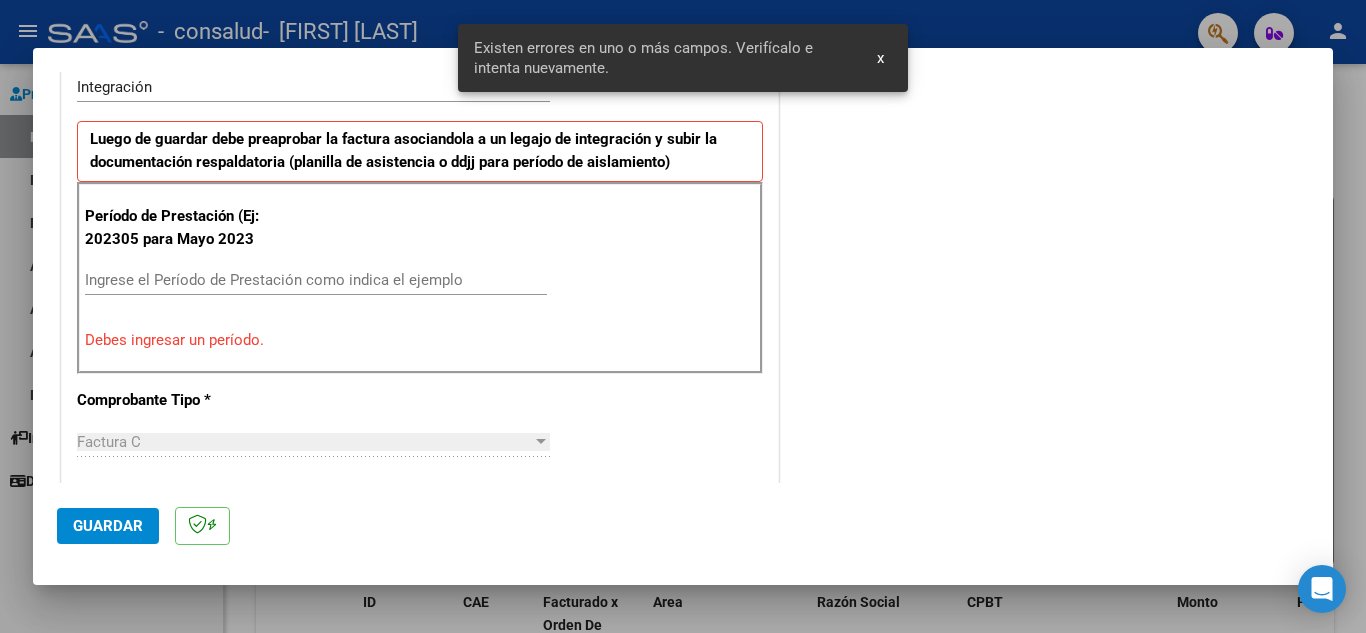 scroll, scrollTop: 453, scrollLeft: 0, axis: vertical 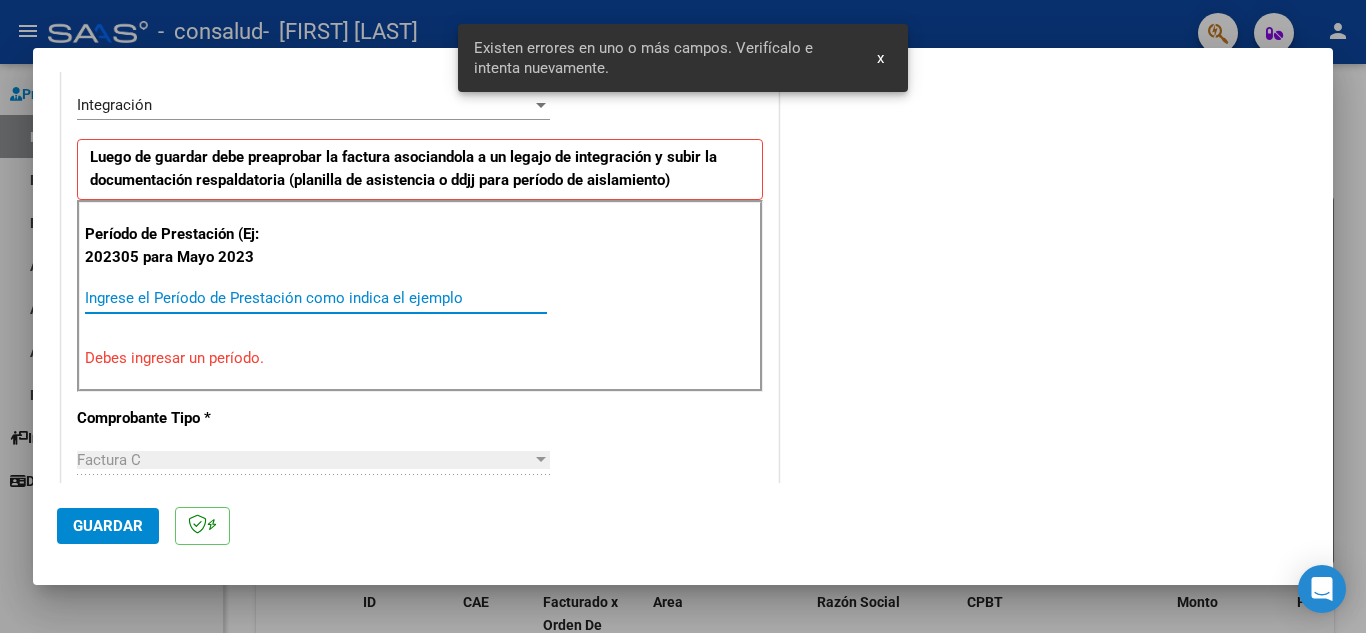 click on "Ingrese el Período de Prestación como indica el ejemplo" at bounding box center (316, 298) 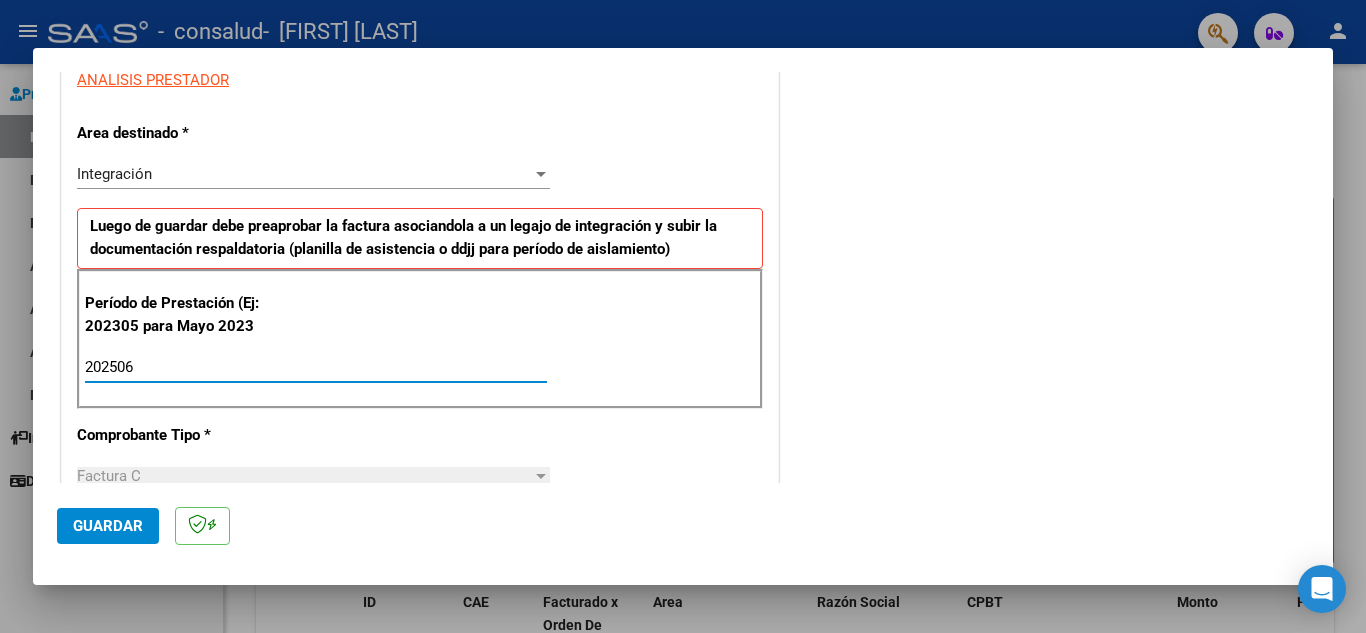 scroll, scrollTop: 384, scrollLeft: 0, axis: vertical 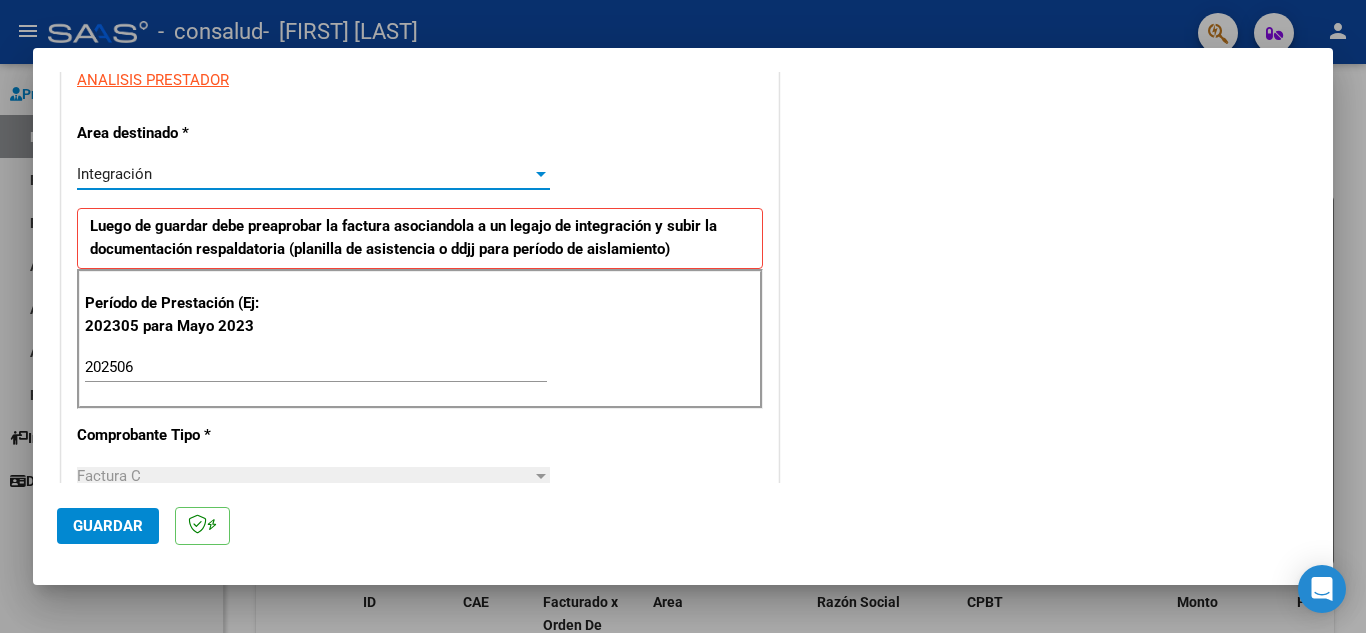 click on "Integración" at bounding box center (304, 174) 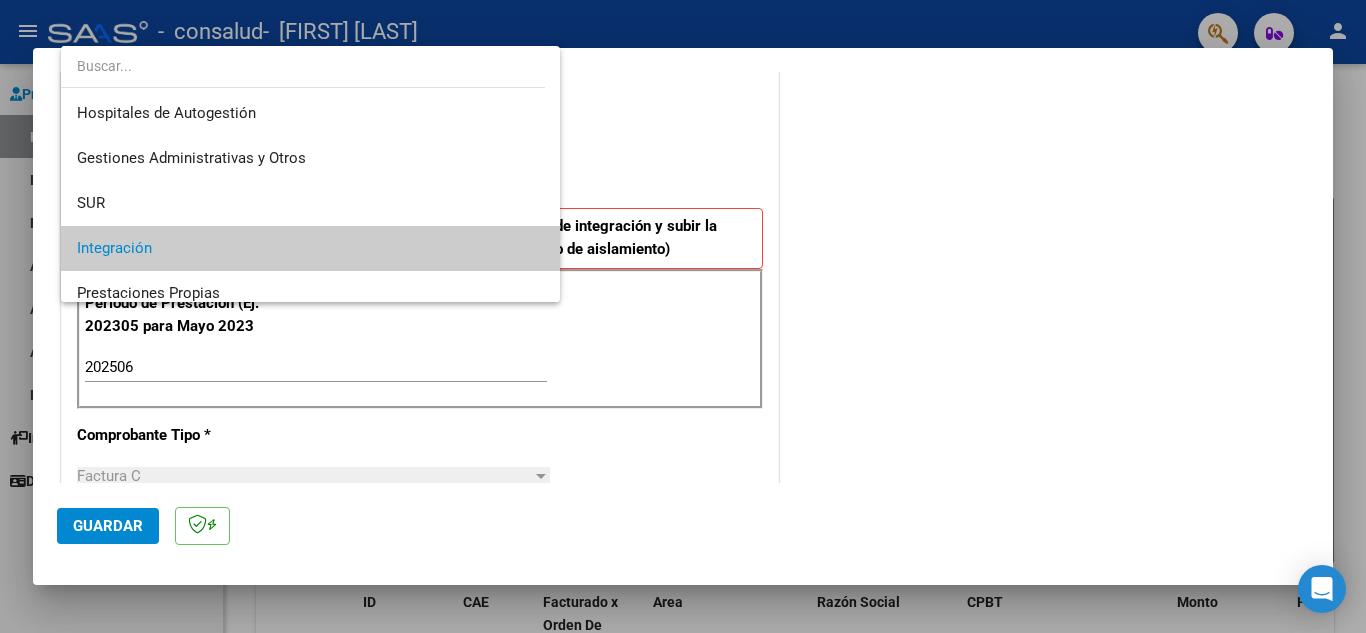 scroll, scrollTop: 75, scrollLeft: 0, axis: vertical 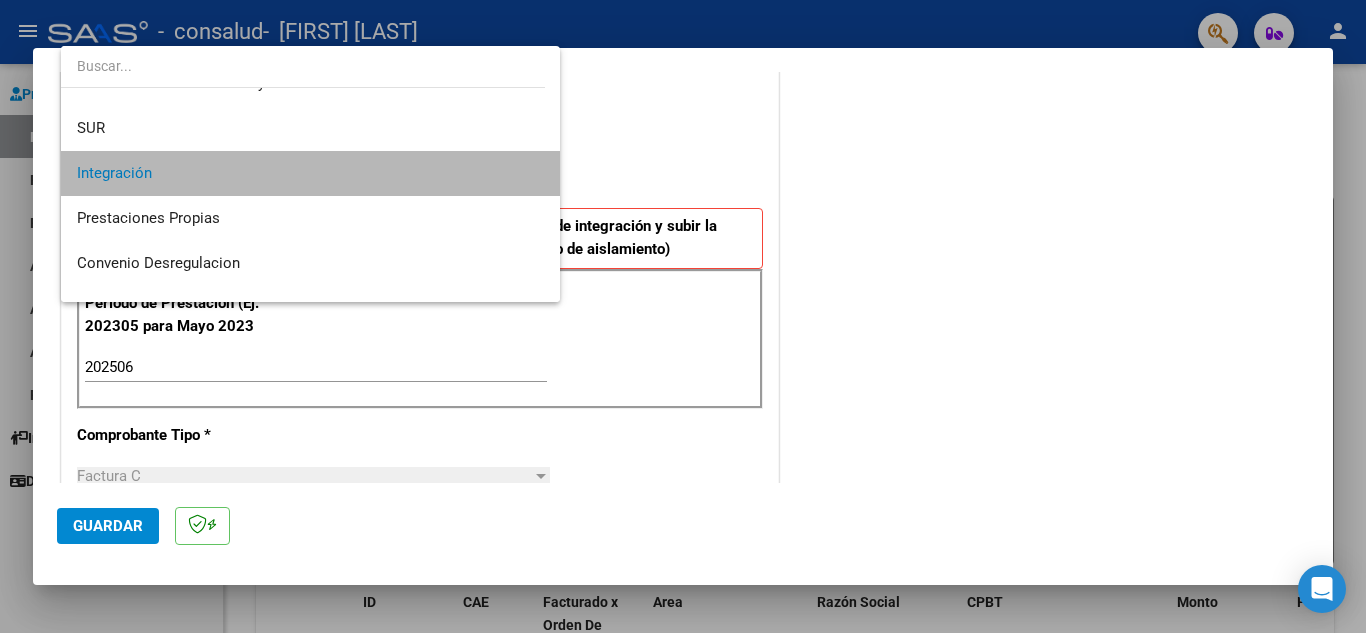 click on "Integración" at bounding box center (310, 173) 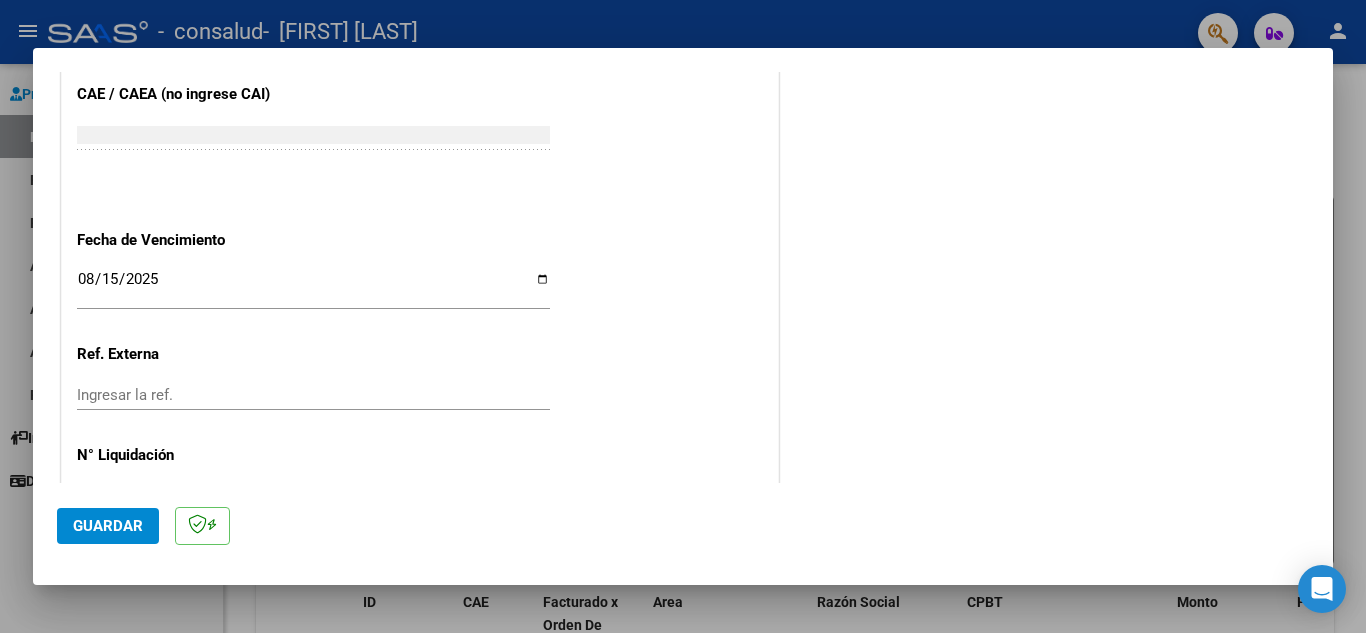 scroll, scrollTop: 1258, scrollLeft: 0, axis: vertical 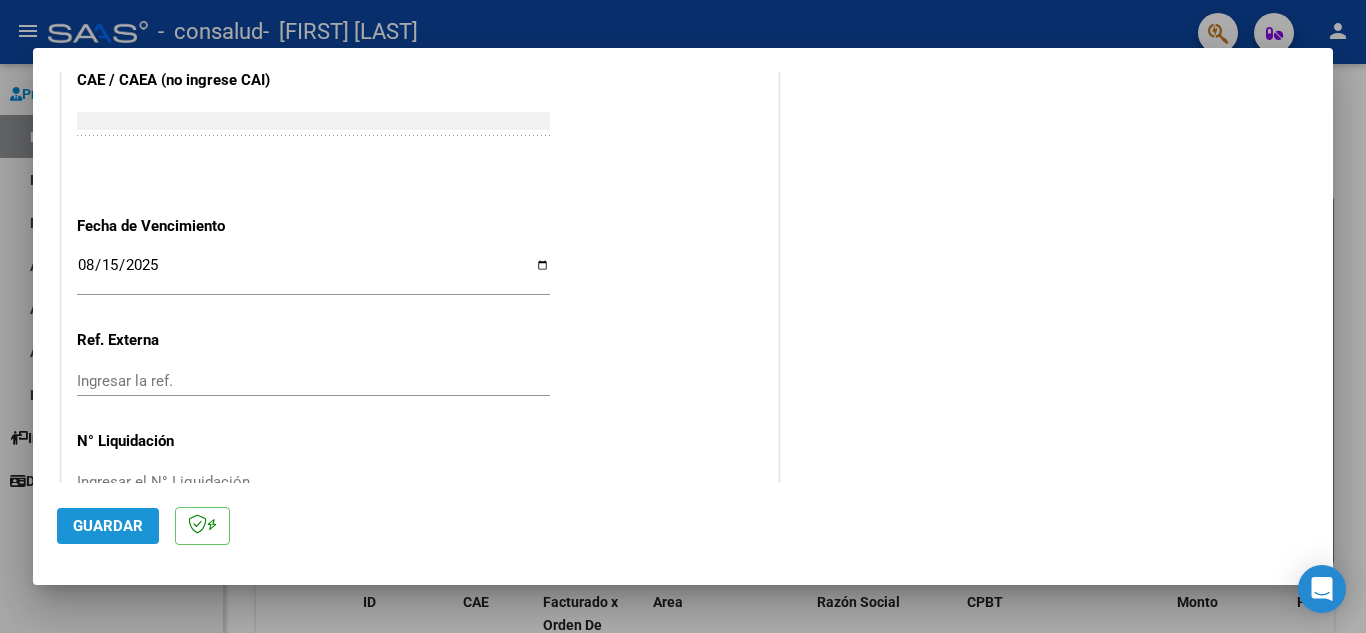 click on "Guardar" 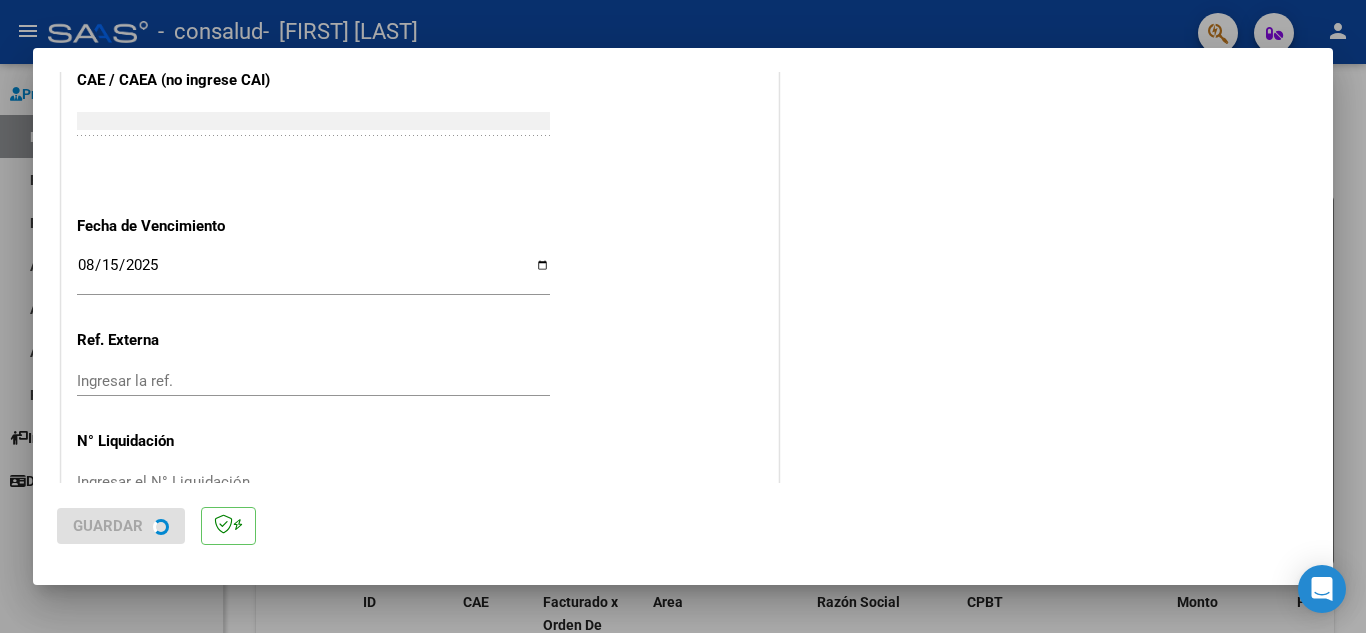 scroll, scrollTop: 0, scrollLeft: 0, axis: both 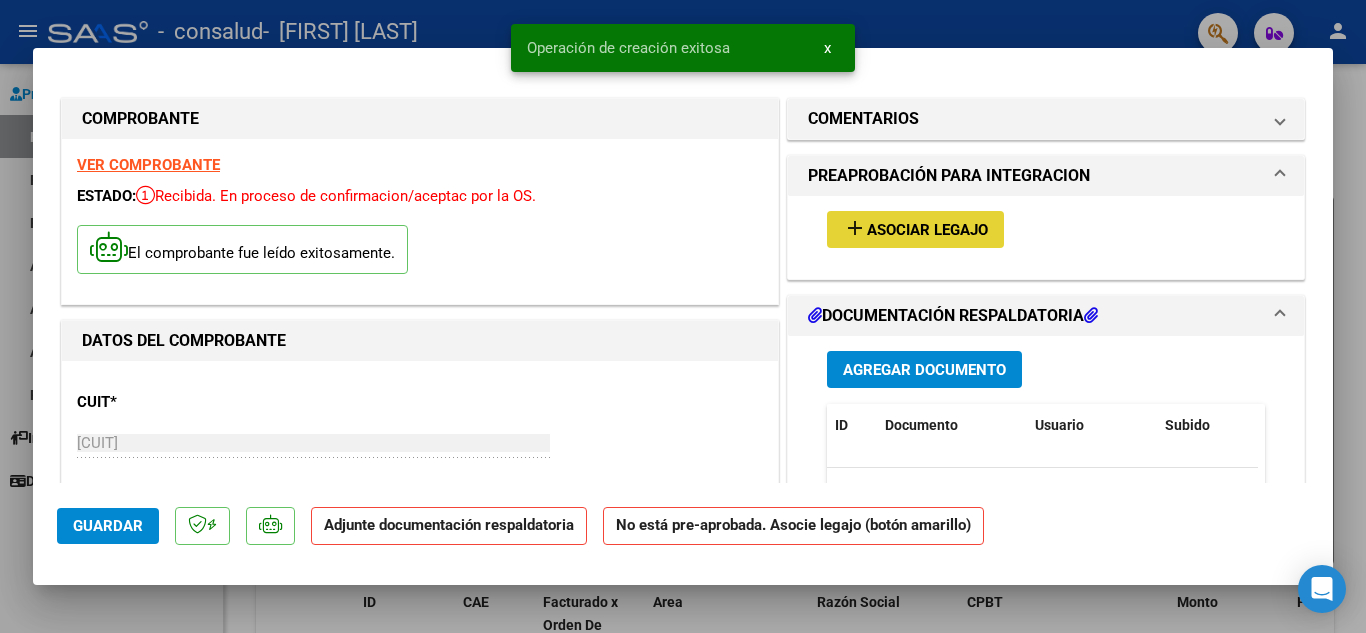 click on "Asociar Legajo" at bounding box center [927, 230] 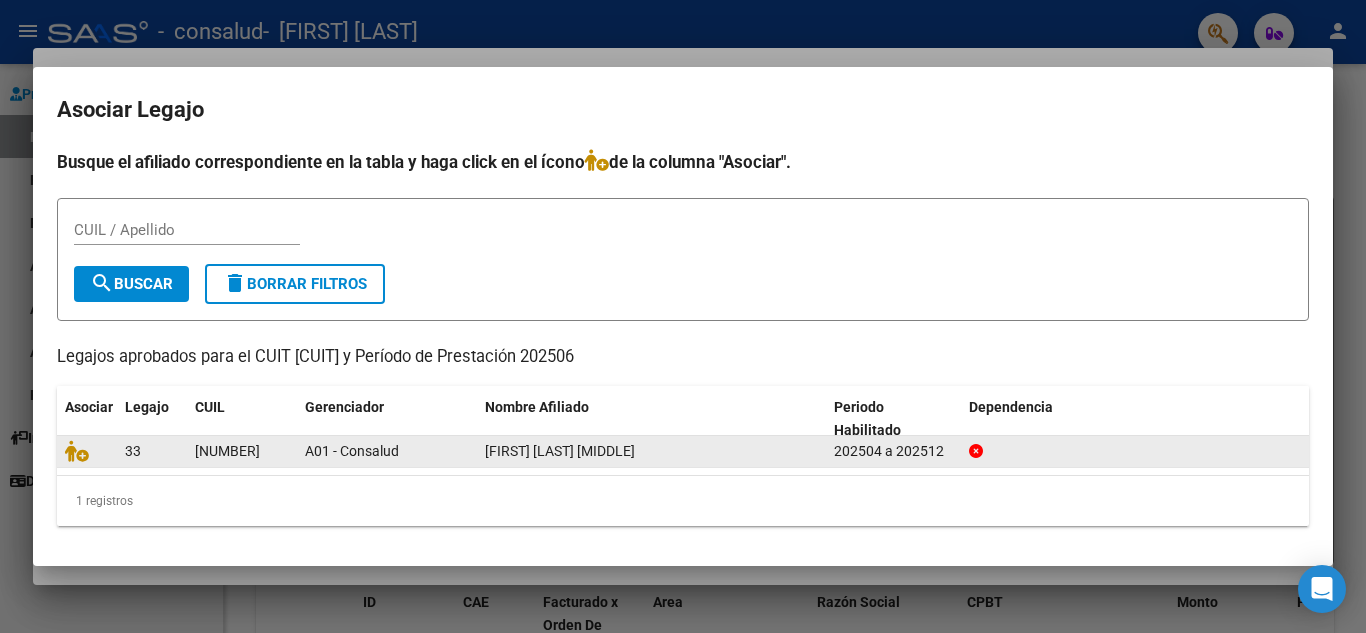 click on "[NUMBER]" 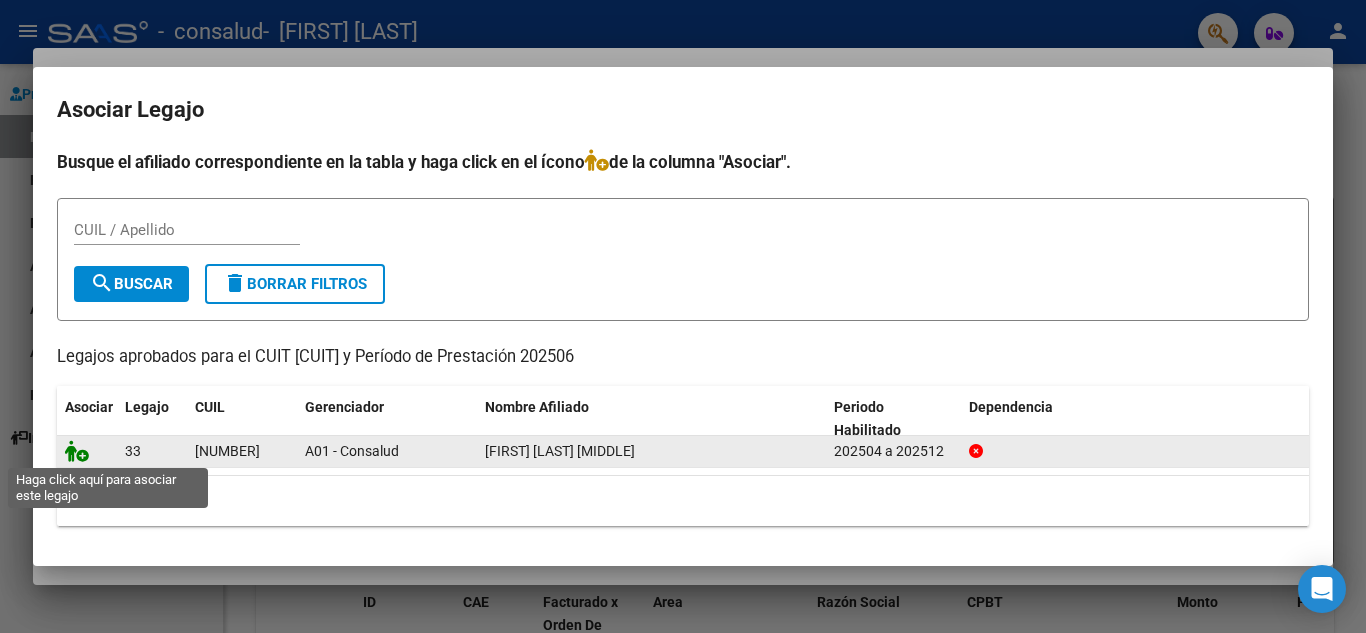 click 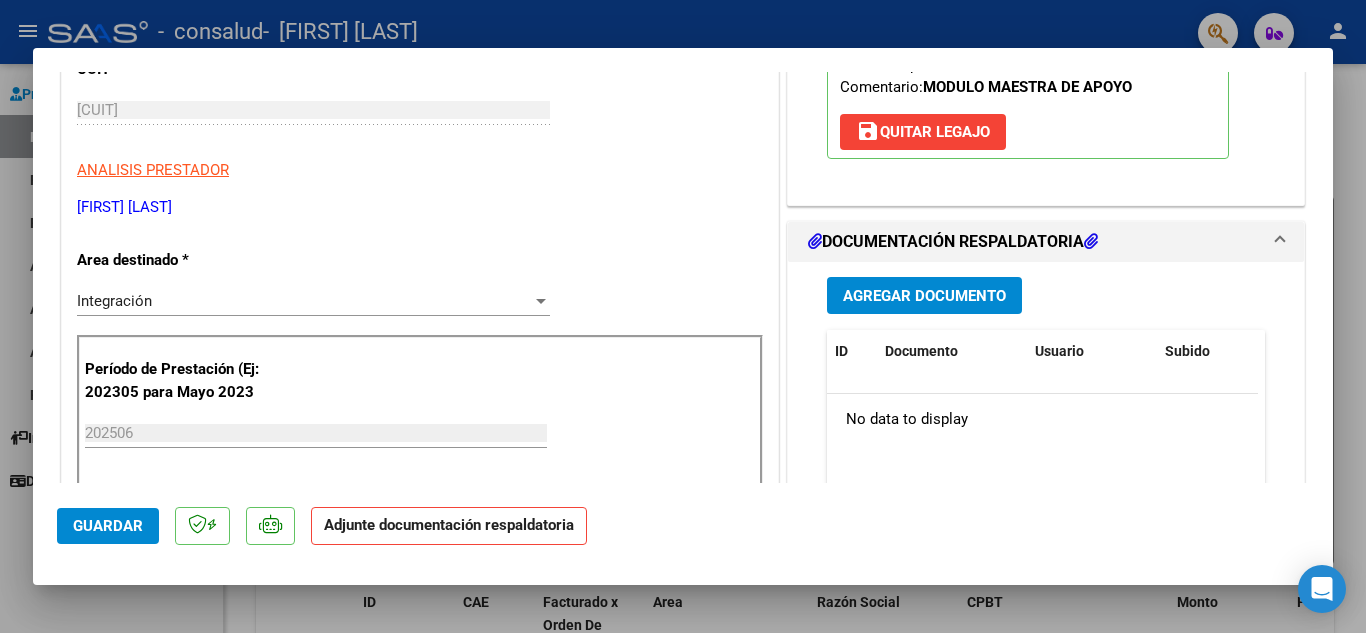 scroll, scrollTop: 340, scrollLeft: 0, axis: vertical 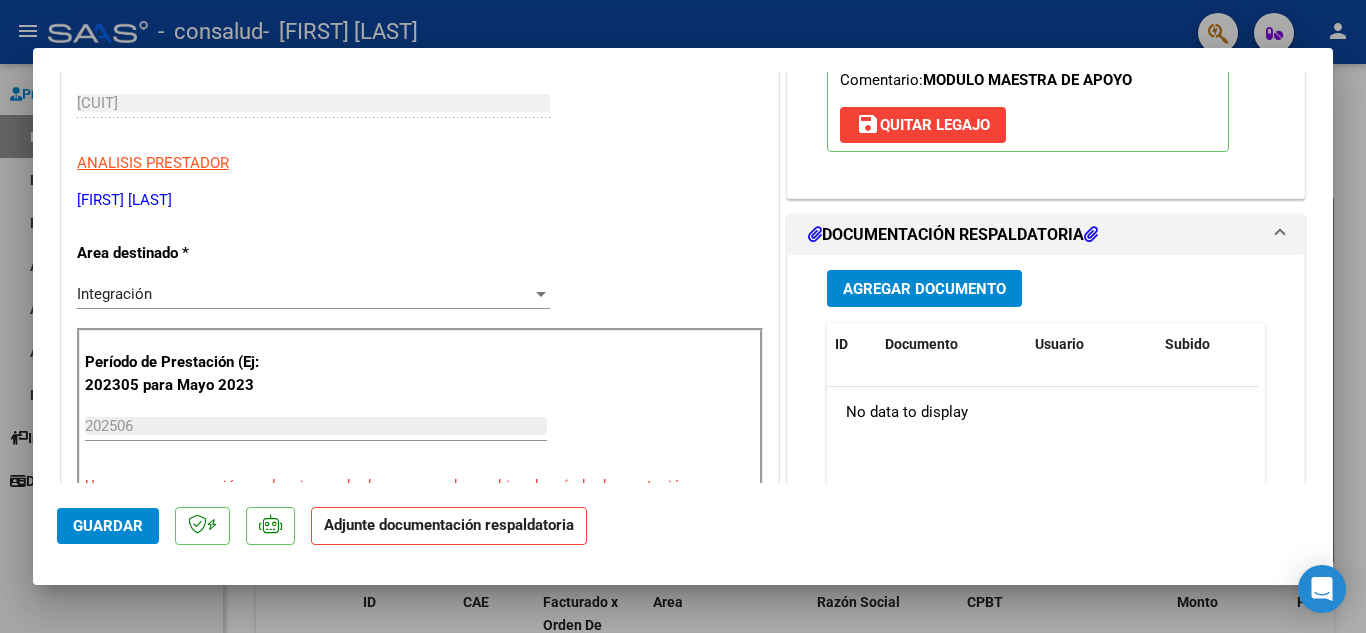 click on "Agregar Documento" at bounding box center (924, 289) 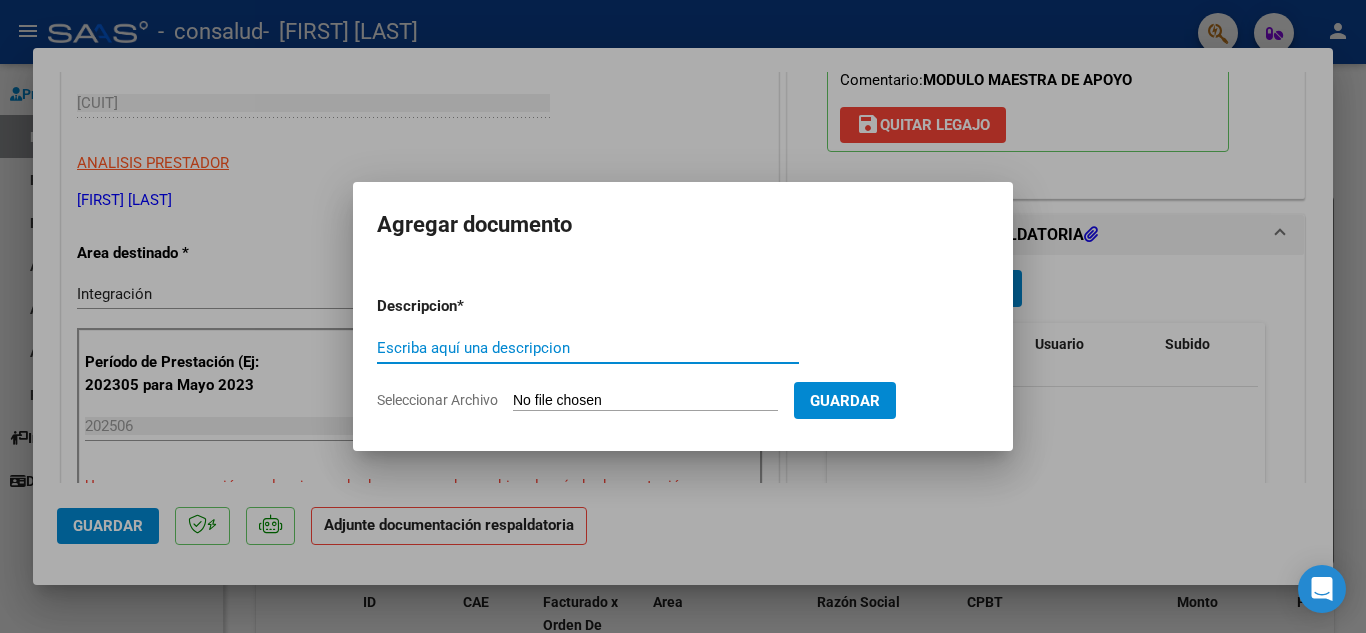 click on "Escriba aquí una descripcion" at bounding box center (588, 348) 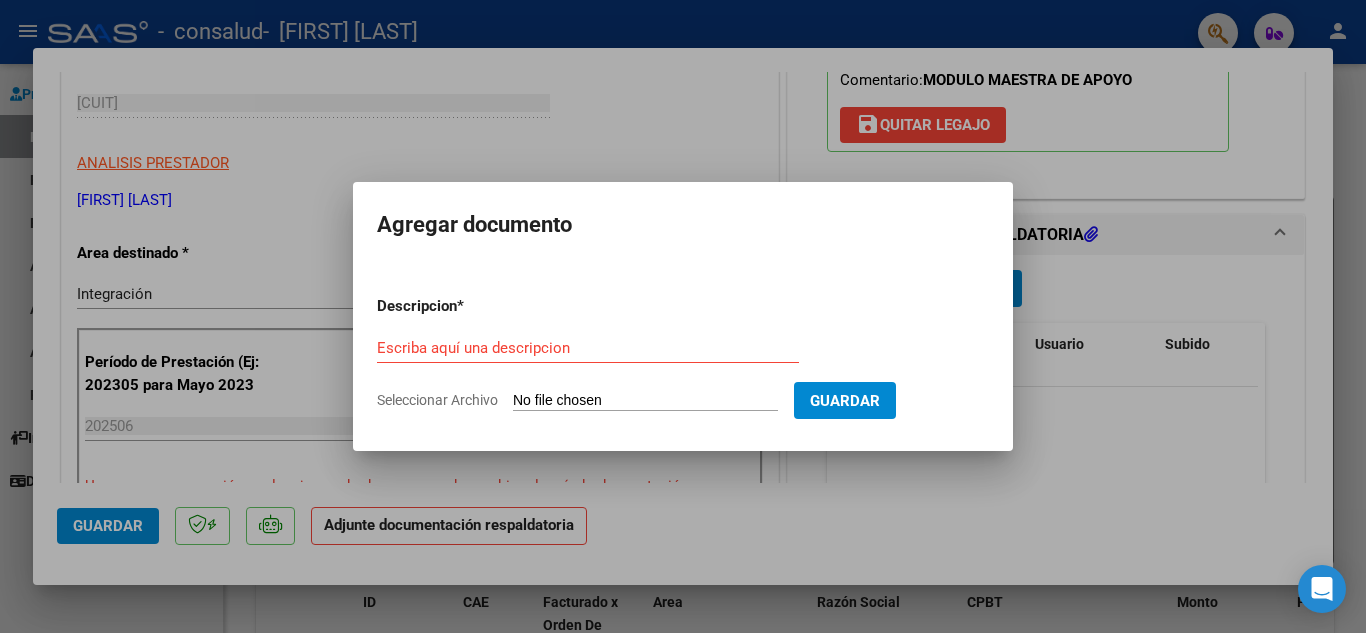 click on "Seleccionar Archivo" at bounding box center [645, 401] 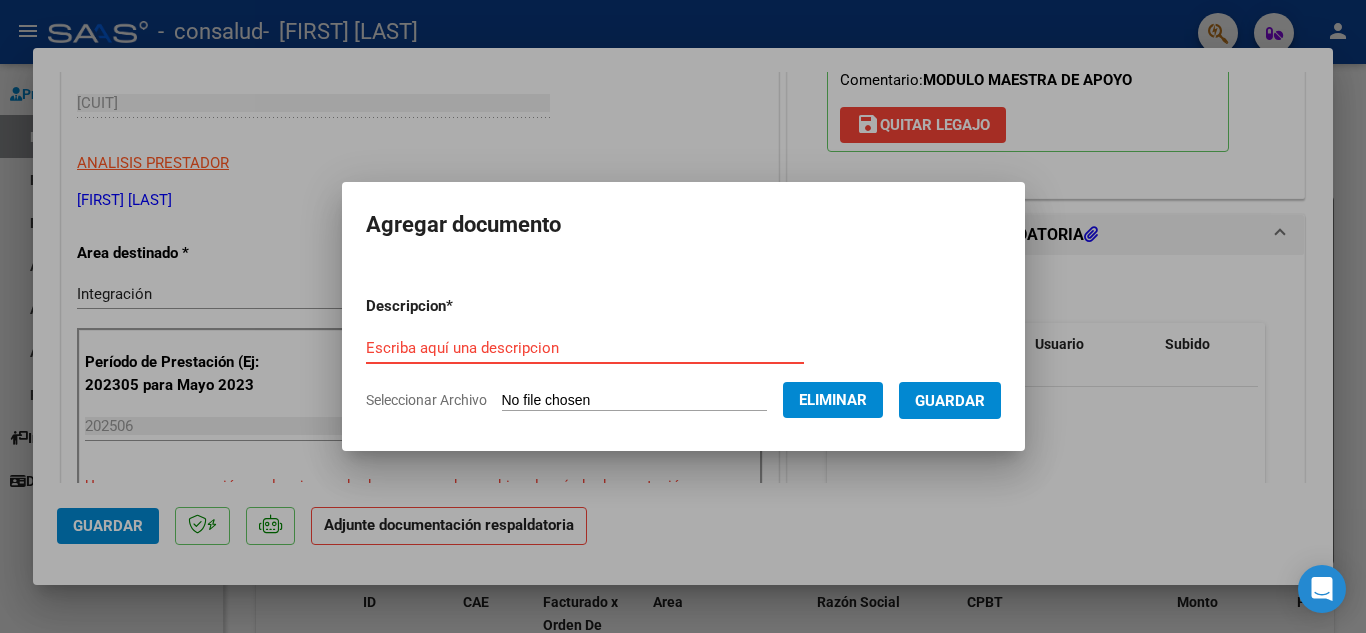 click on "Escriba aquí una descripcion" at bounding box center [585, 348] 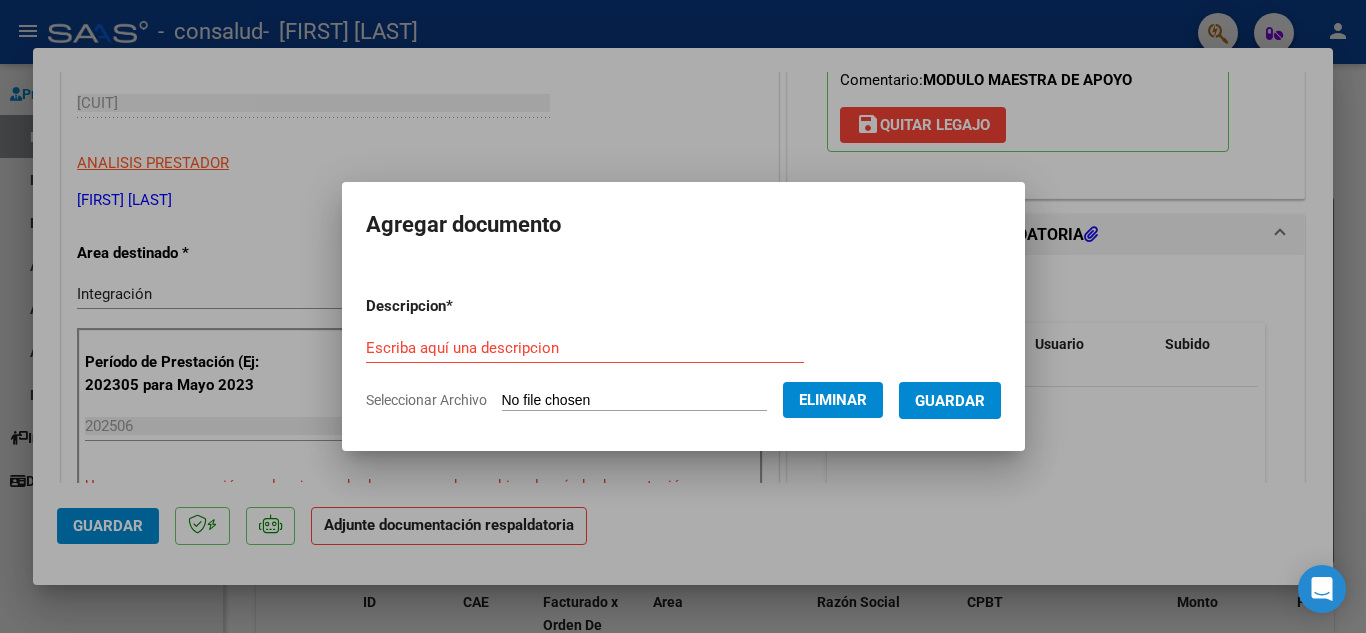 click on "Escriba aquí una descripcion" at bounding box center (585, 348) 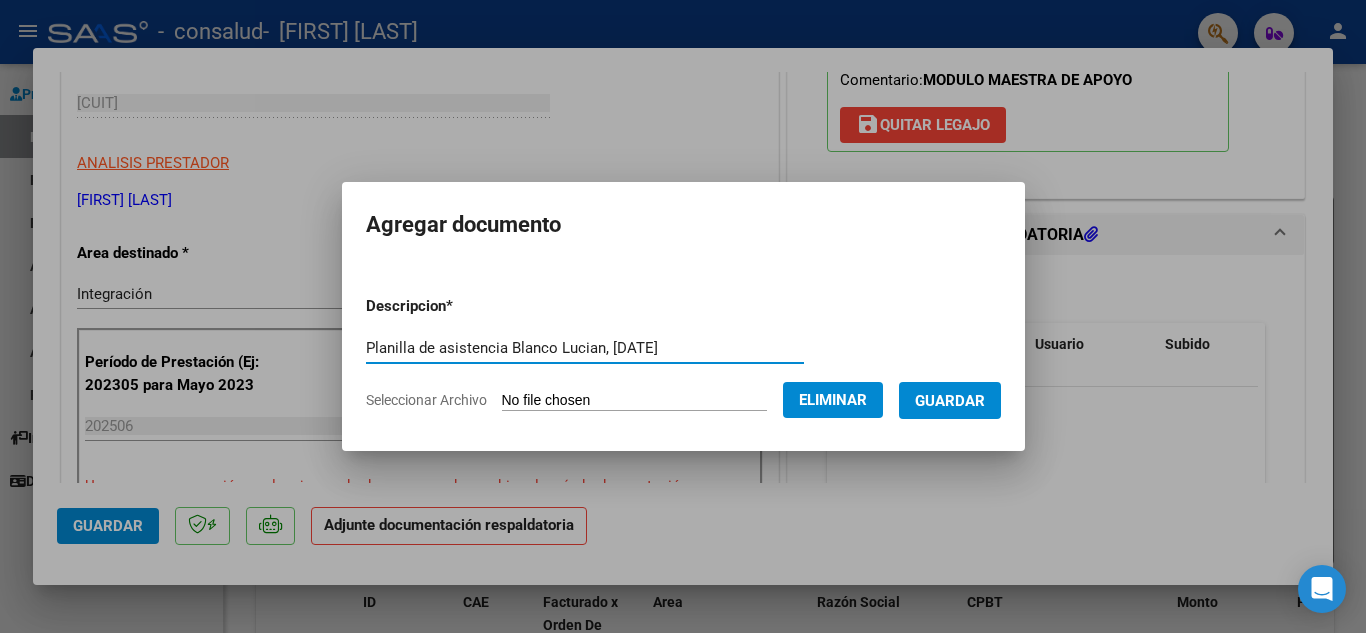 type on "Planilla de asistencia Blanco Lucian, [DATE]" 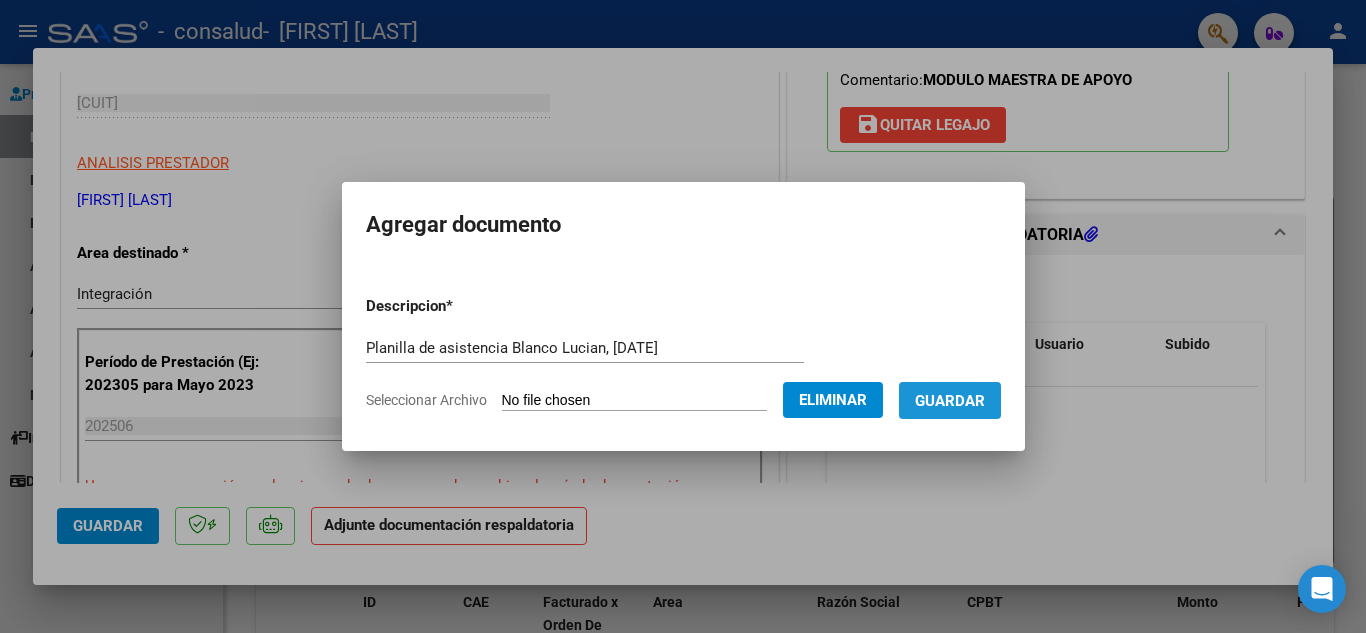 click on "Guardar" at bounding box center [950, 401] 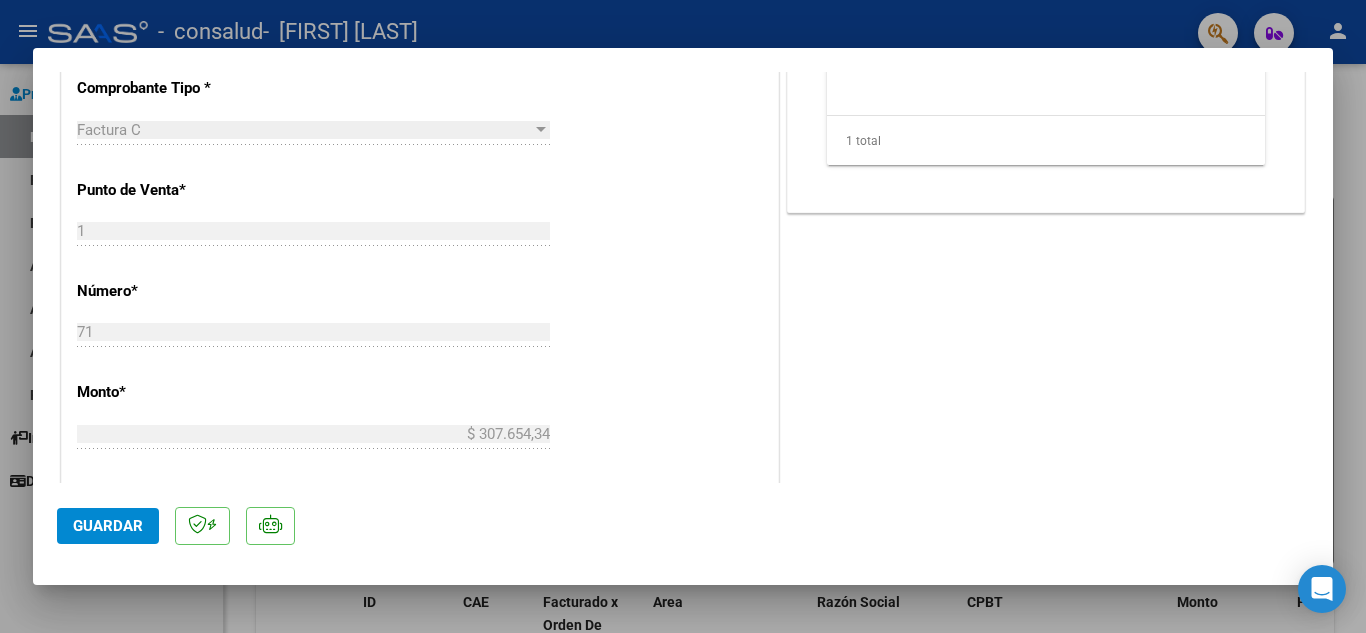scroll, scrollTop: 798, scrollLeft: 0, axis: vertical 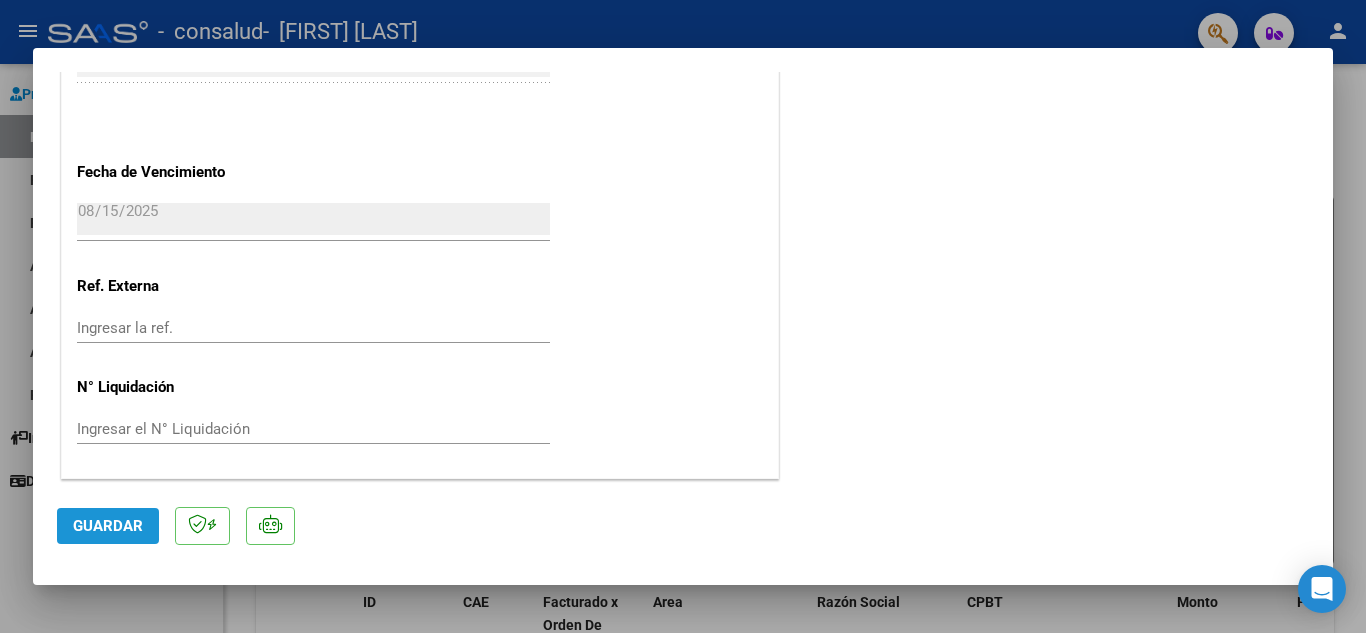 click on "Guardar" 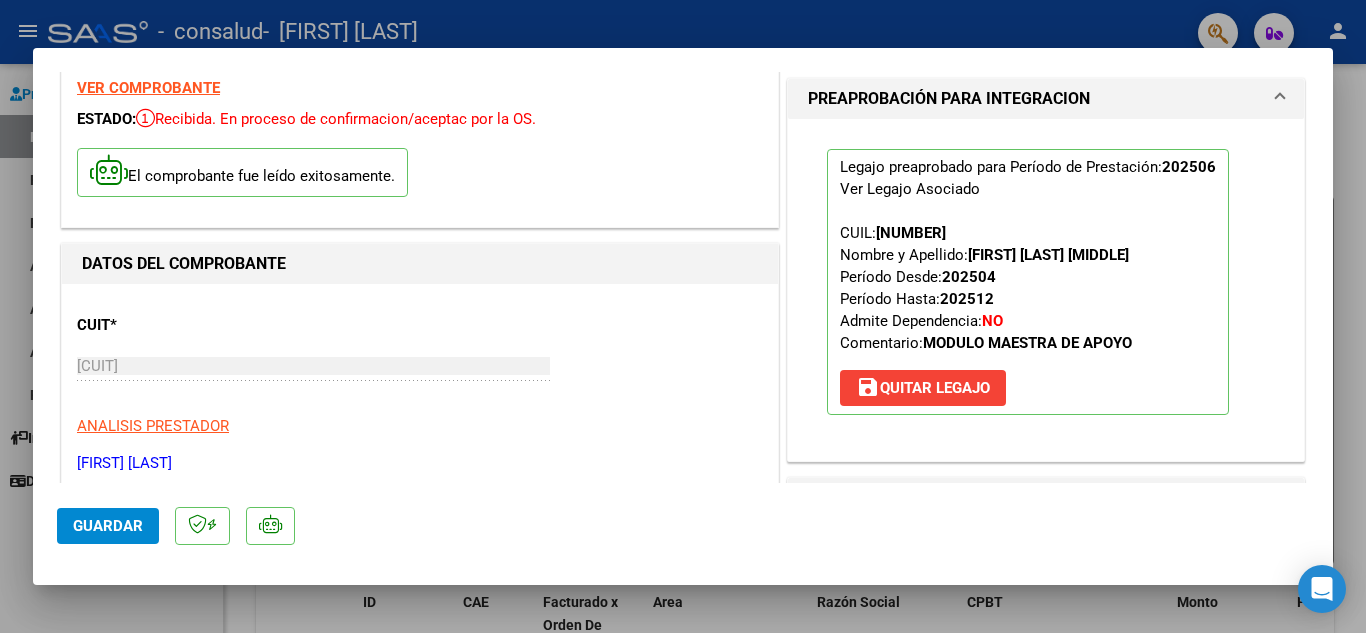 scroll, scrollTop: 0, scrollLeft: 0, axis: both 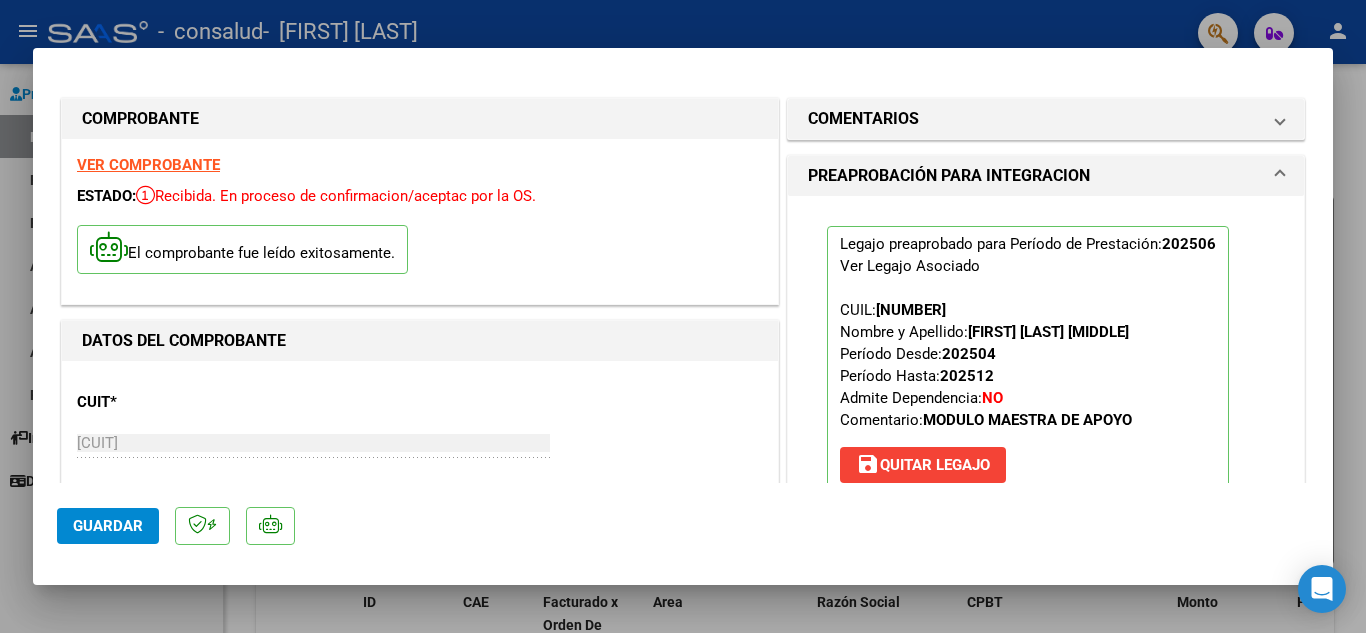 click at bounding box center [683, 316] 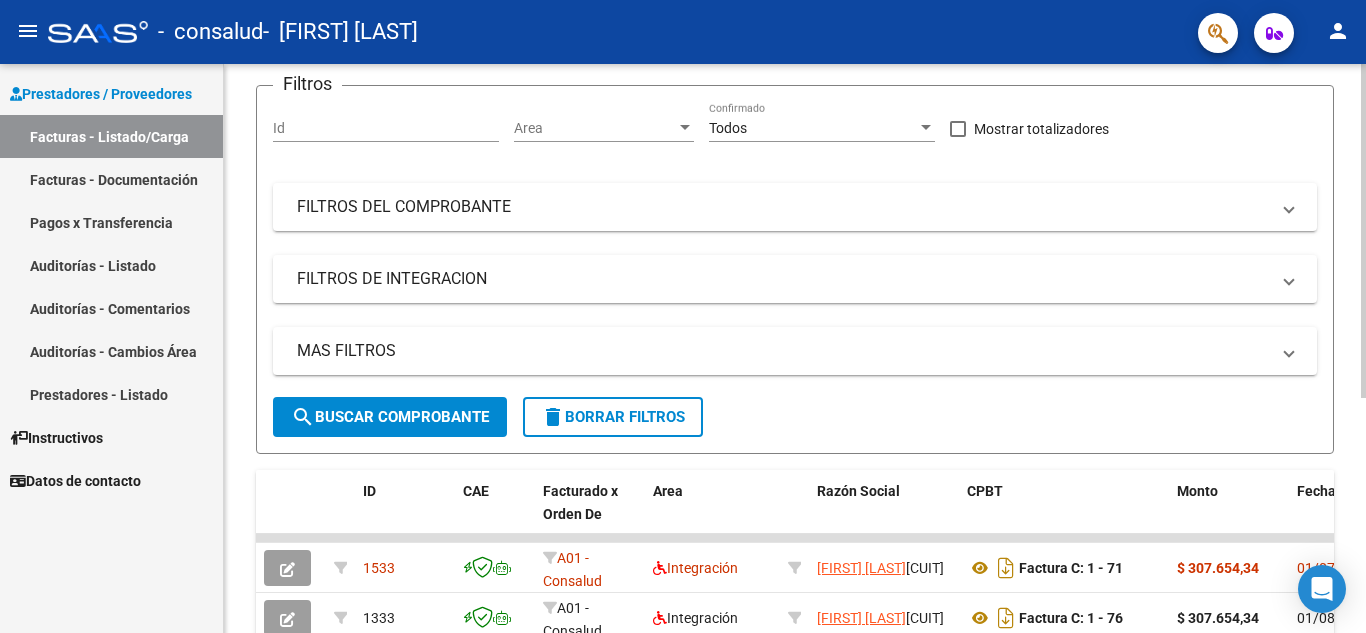 scroll, scrollTop: 288, scrollLeft: 0, axis: vertical 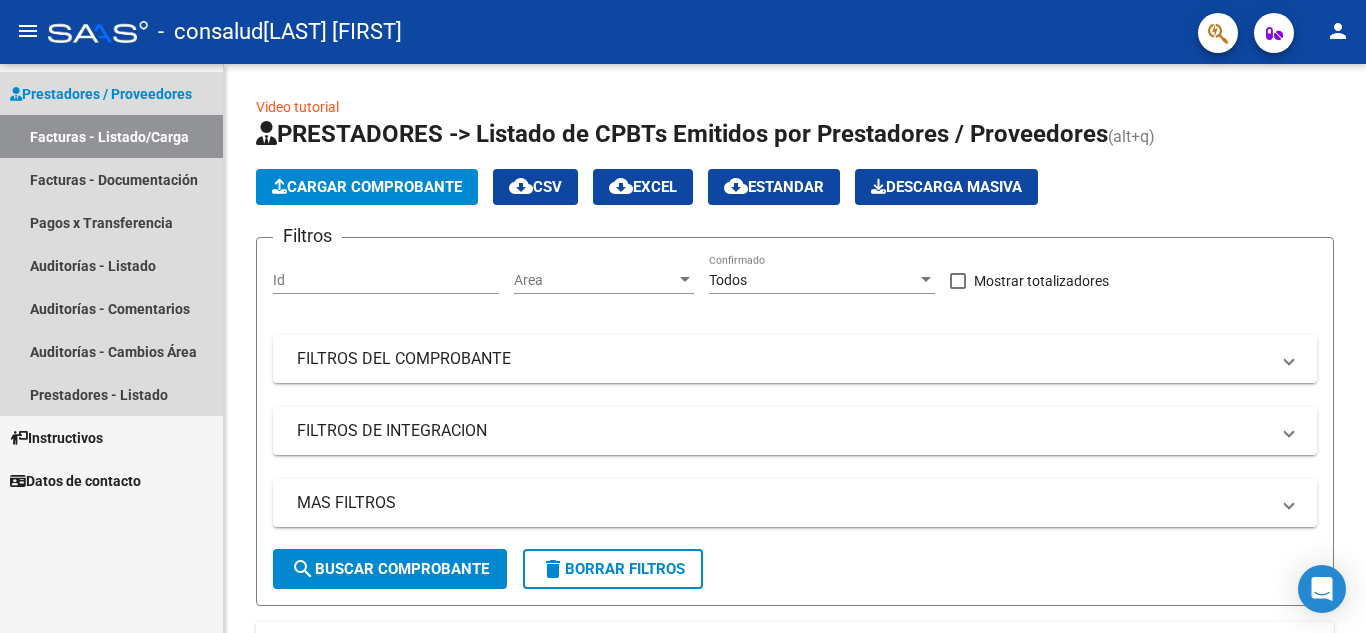 click on "Facturas - Listado/Carga" at bounding box center (111, 136) 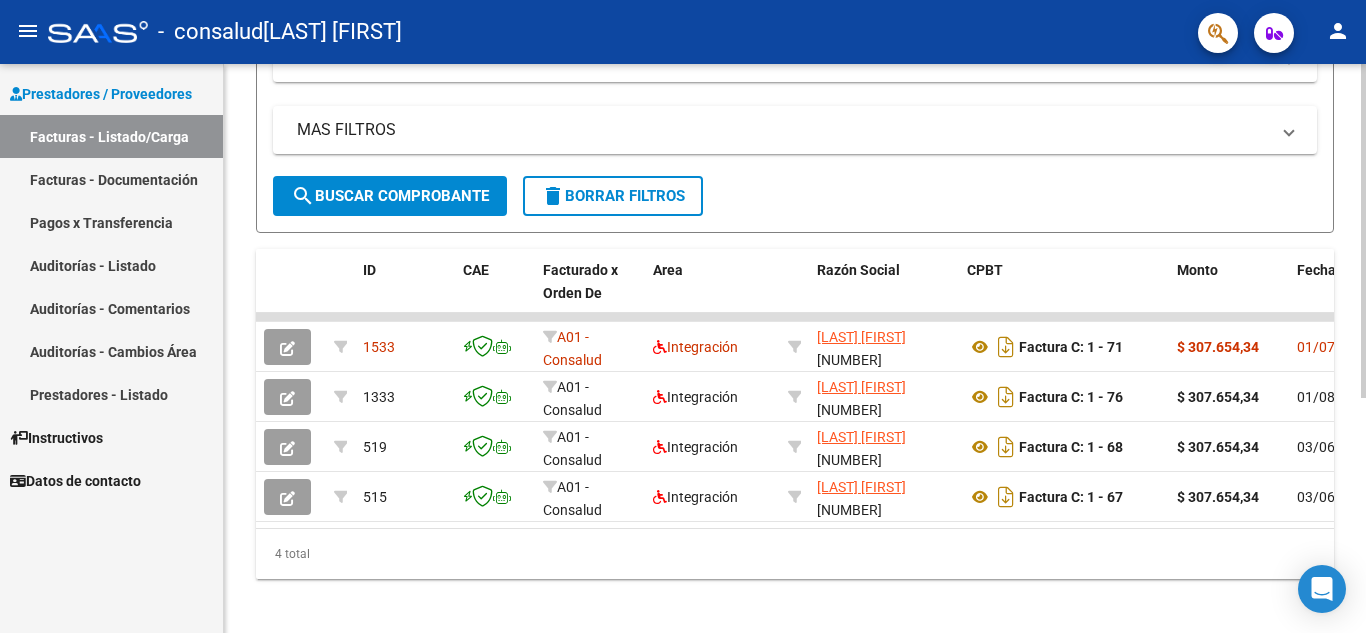 scroll, scrollTop: 374, scrollLeft: 0, axis: vertical 